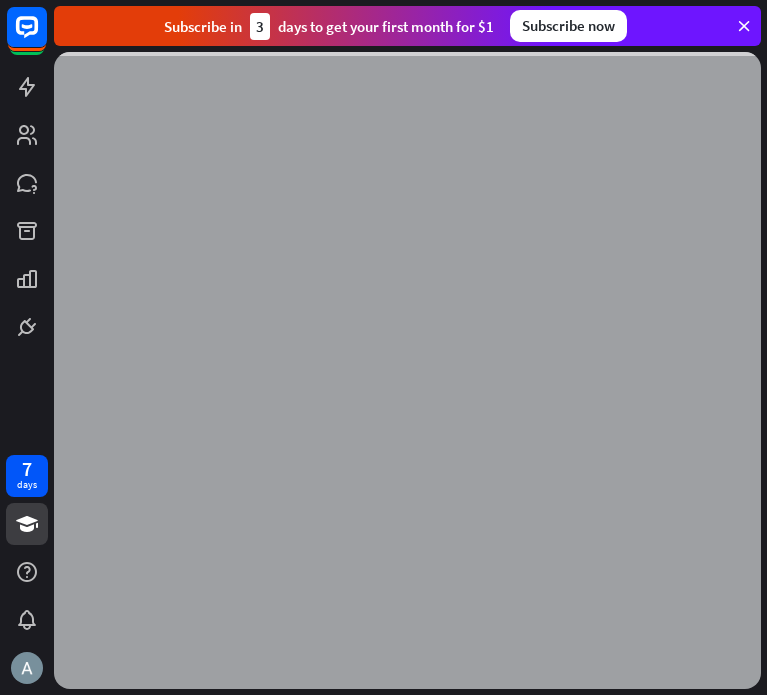 scroll, scrollTop: 0, scrollLeft: 0, axis: both 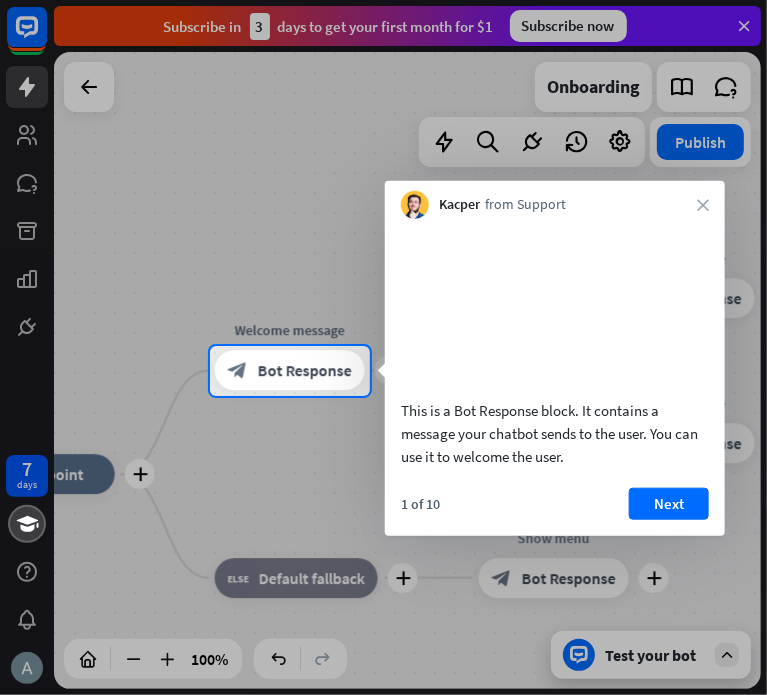 drag, startPoint x: 474, startPoint y: 293, endPoint x: 512, endPoint y: 260, distance: 50.32892 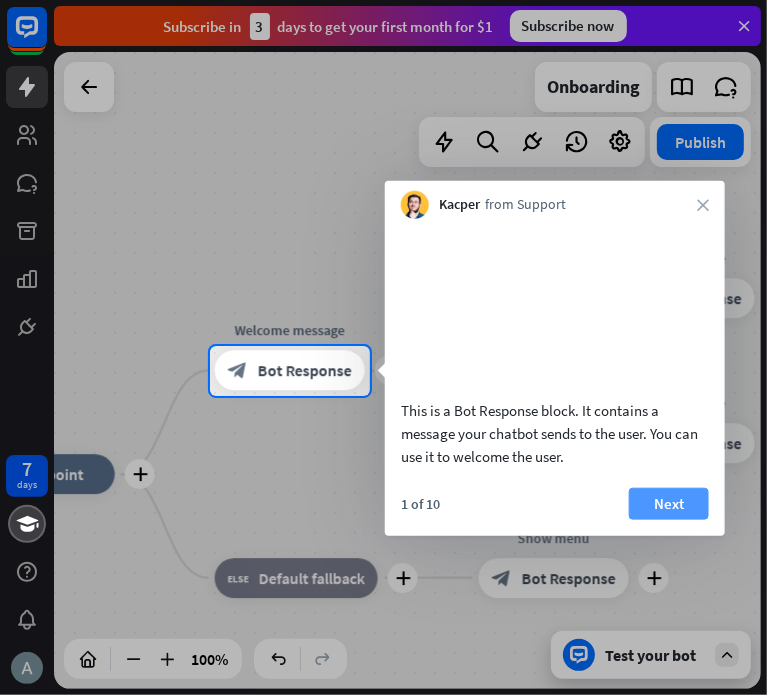 click on "Next" at bounding box center (669, 503) 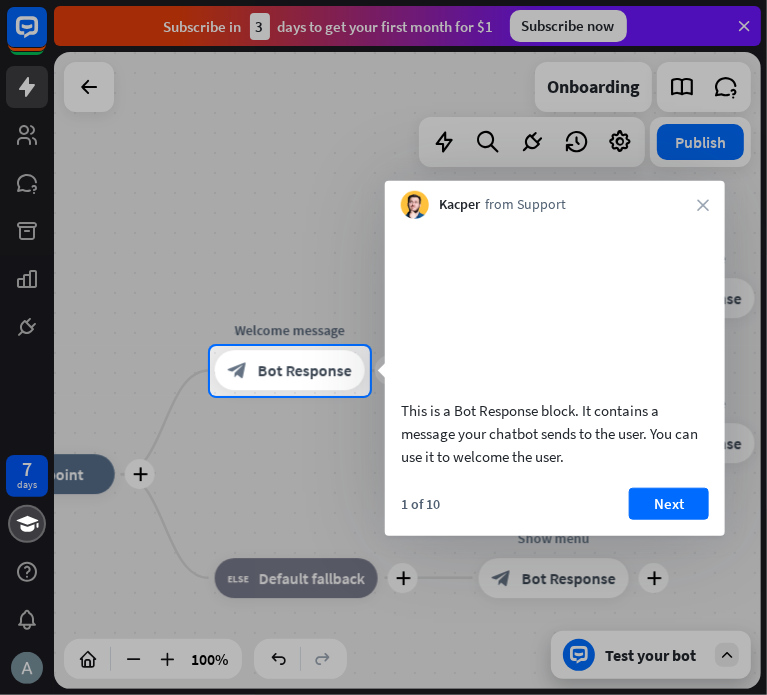 click on "plus   Show menu   block_bot_response   Bot Response" at bounding box center (554, 578) 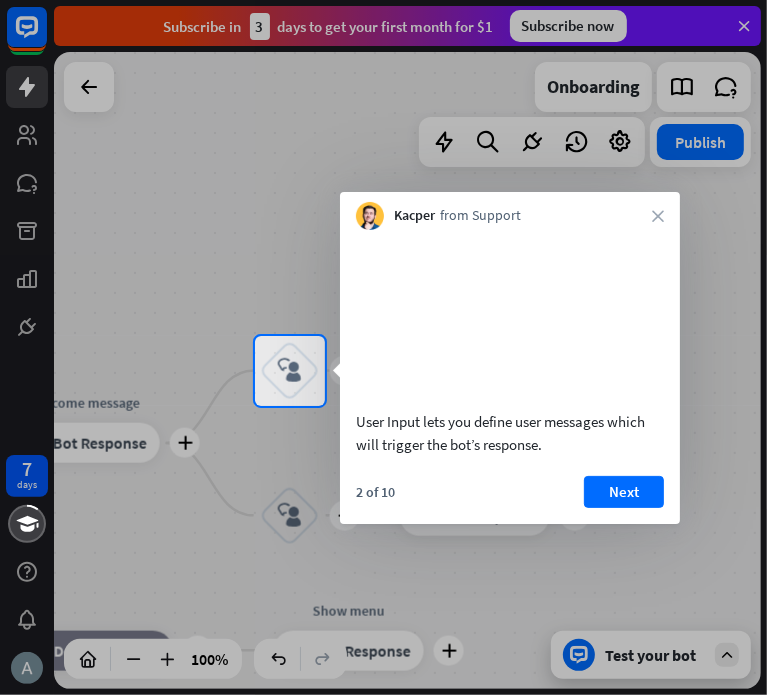 click on "Next" at bounding box center [624, 492] 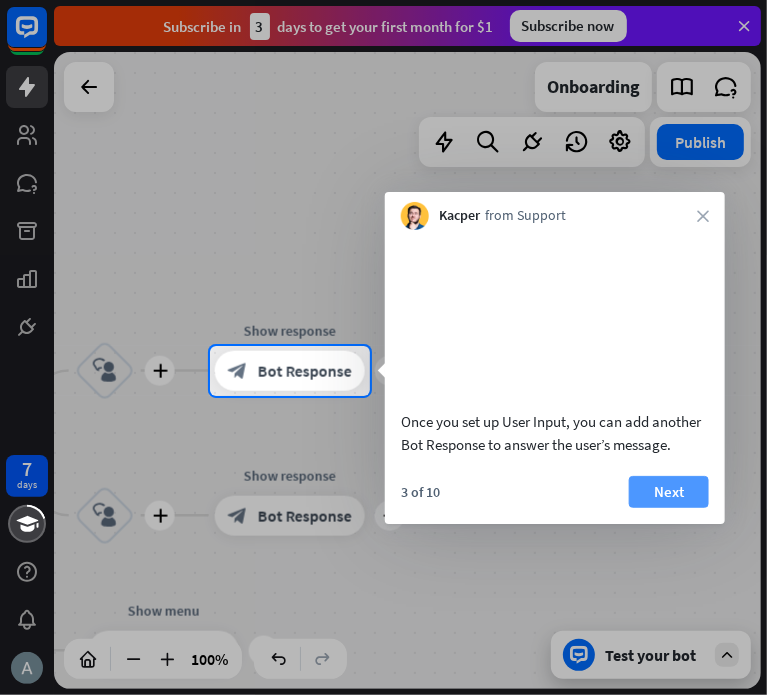 click on "Next" at bounding box center (669, 492) 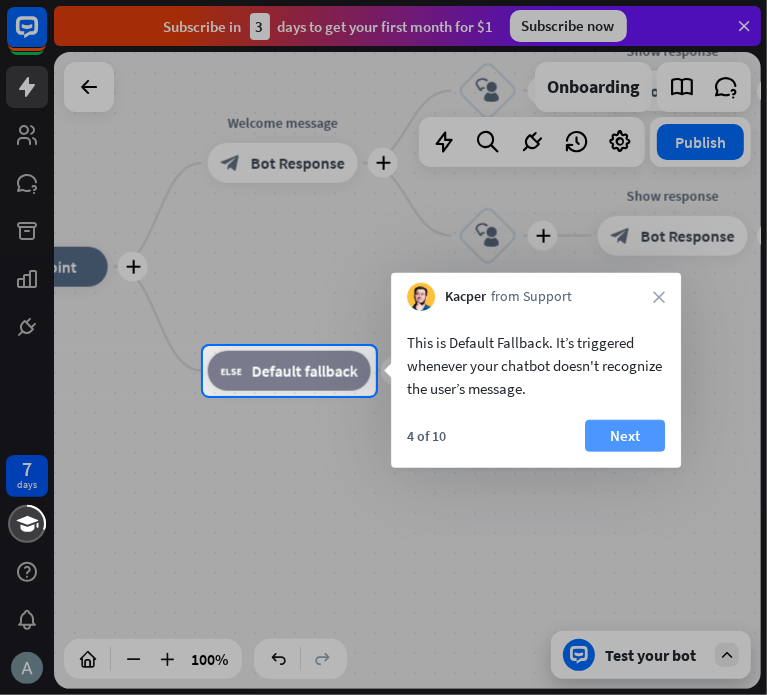 click on "Next" at bounding box center [625, 436] 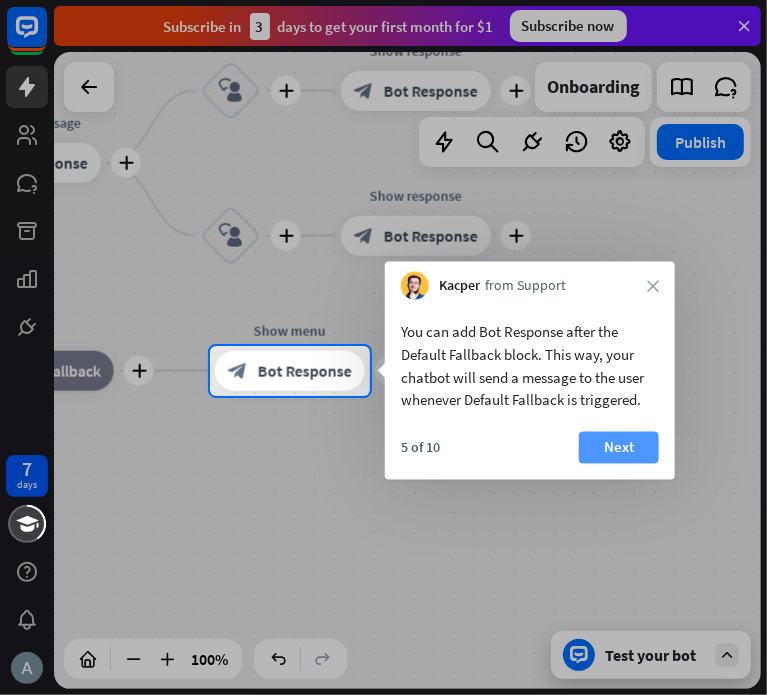 click on "Next" at bounding box center [619, 448] 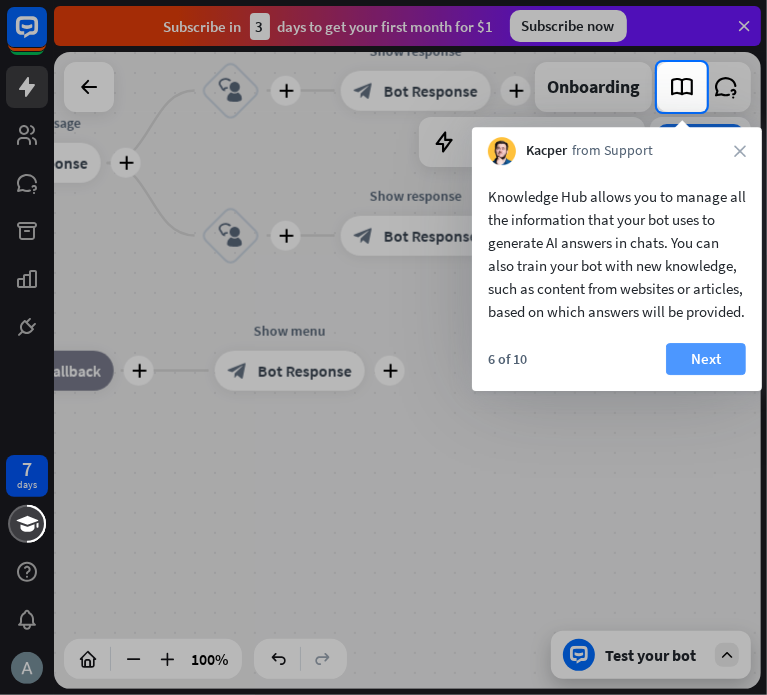 click on "Next" at bounding box center (706, 359) 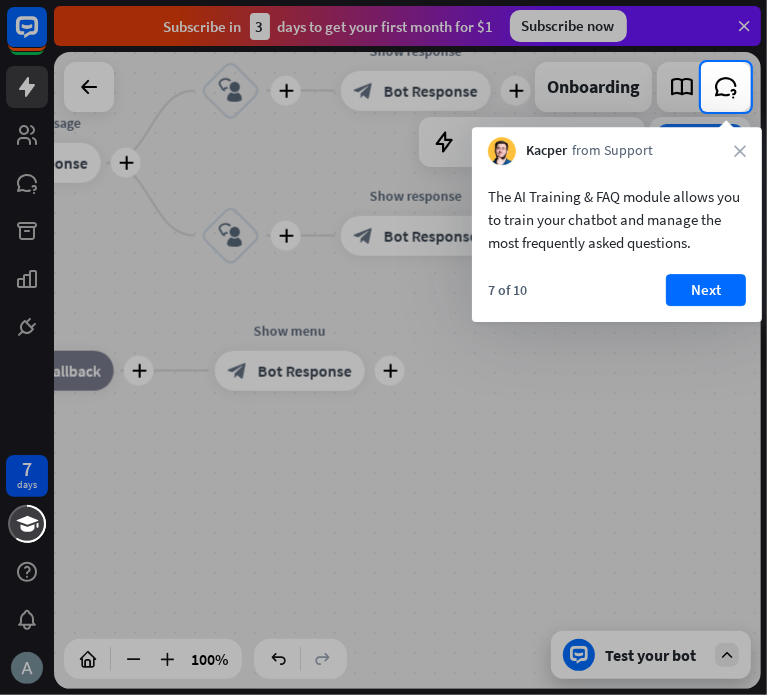 click at bounding box center [383, 403] 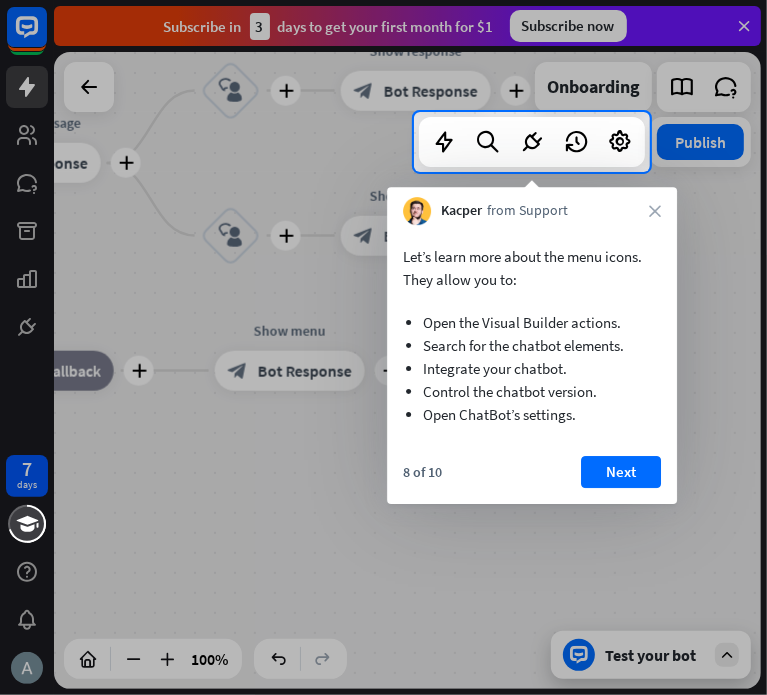 click on "Let’s learn more about the menu icons. They allow you to:
Open the Visual Builder actions.
Search for the chatbot elements.
Integrate your chatbot.
Control the chatbot version.
Open ChatBot’s settings." at bounding box center (532, 335) 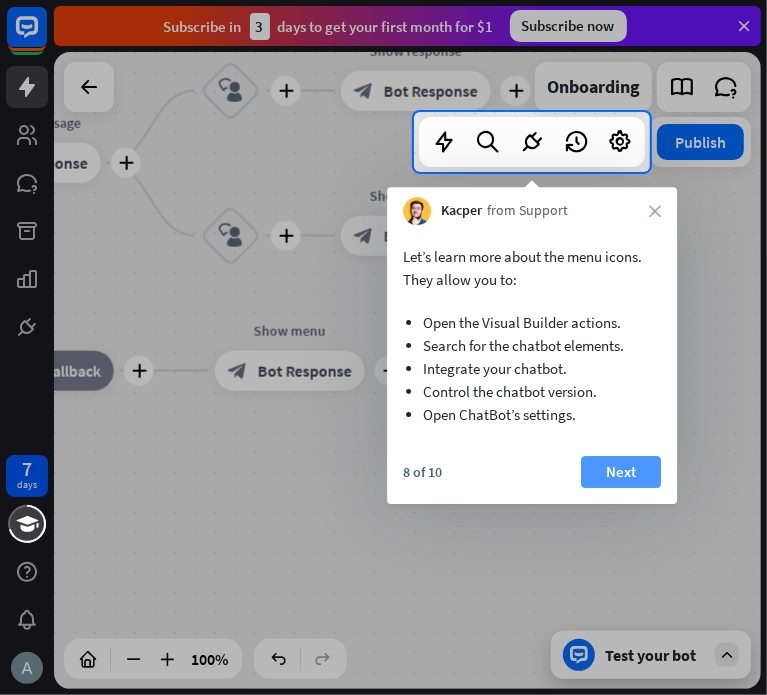 click on "Next" at bounding box center (621, 472) 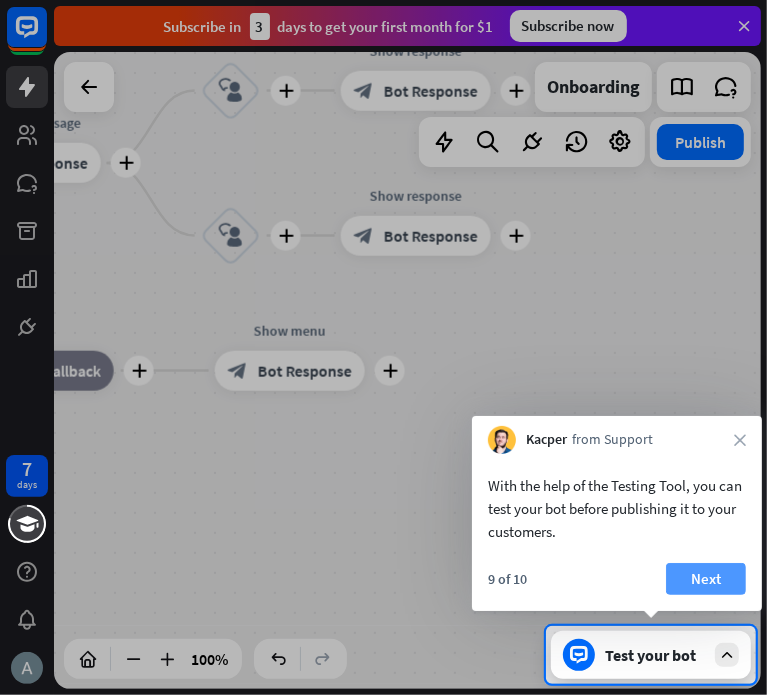 click on "Next" at bounding box center [706, 579] 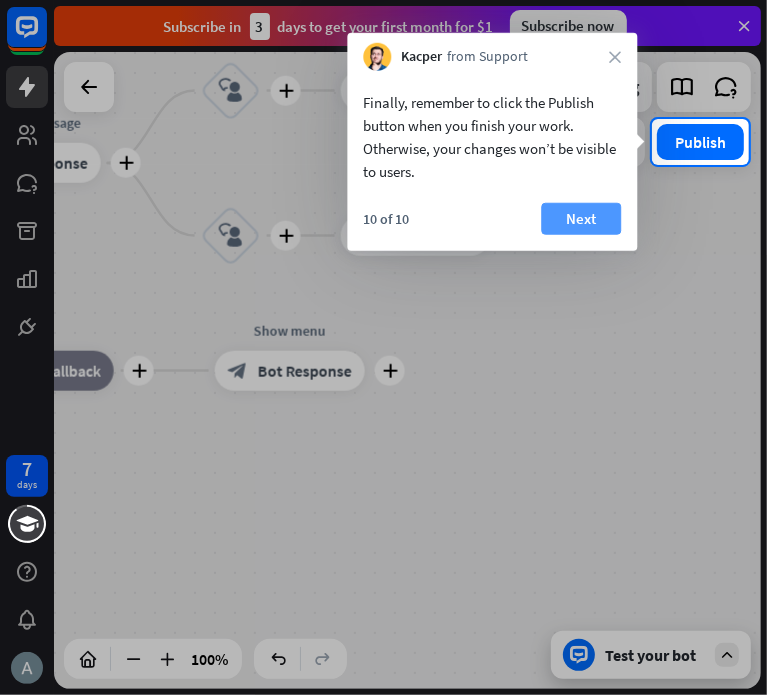 click on "Next" at bounding box center [581, 219] 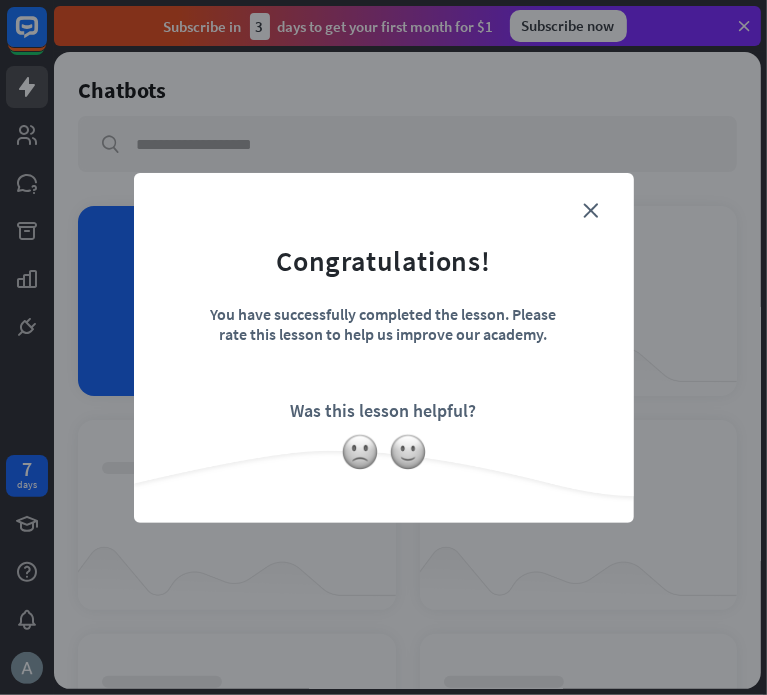 drag, startPoint x: 408, startPoint y: 459, endPoint x: 460, endPoint y: 407, distance: 73.53911 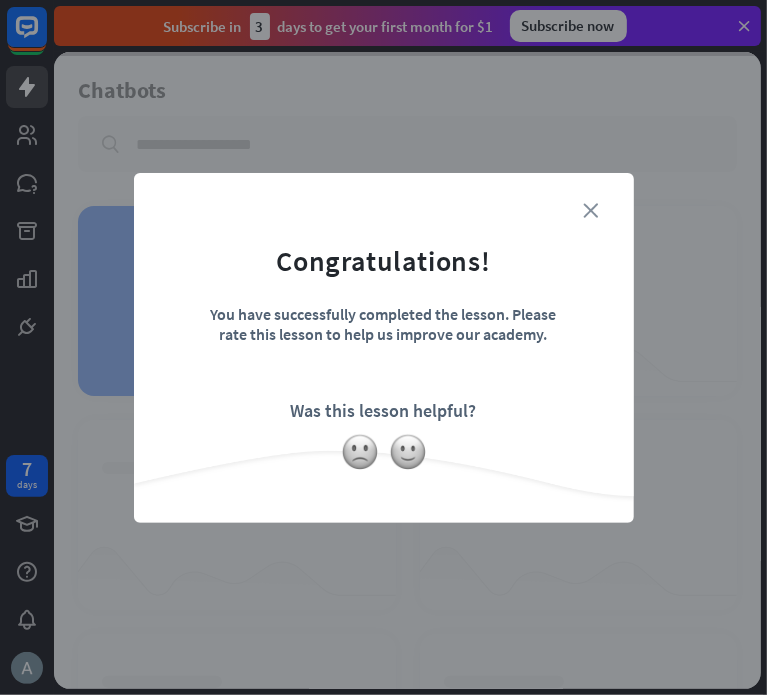 click on "close" at bounding box center [591, 210] 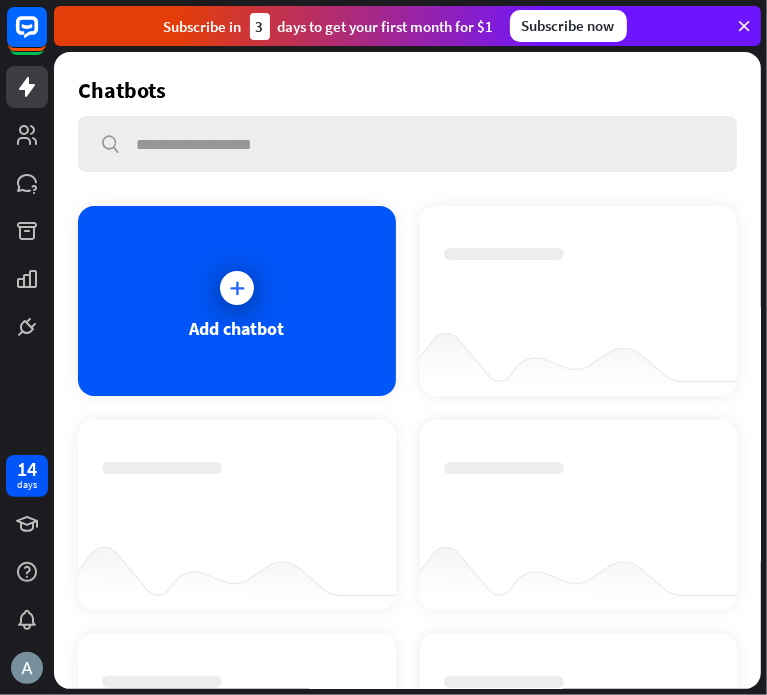 drag, startPoint x: 741, startPoint y: 26, endPoint x: 542, endPoint y: 154, distance: 236.6115 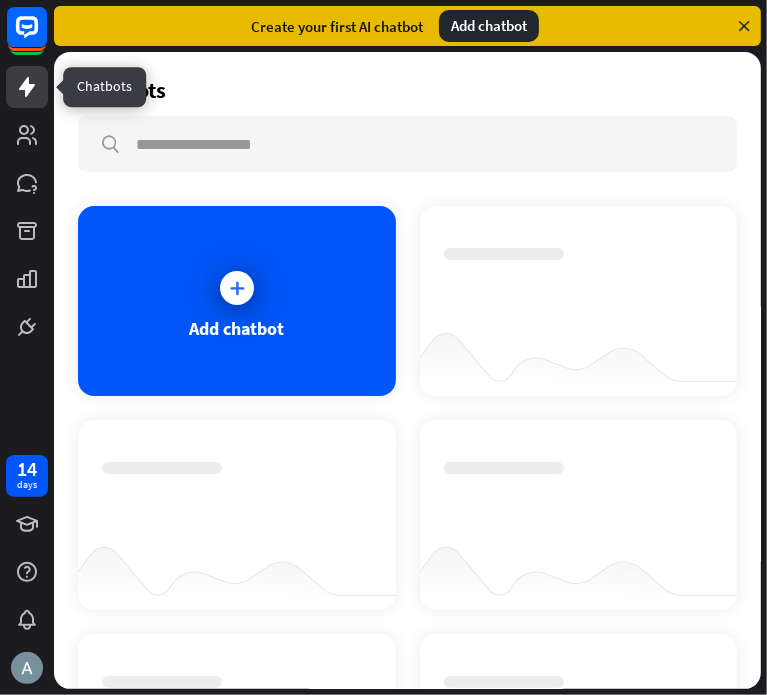 click 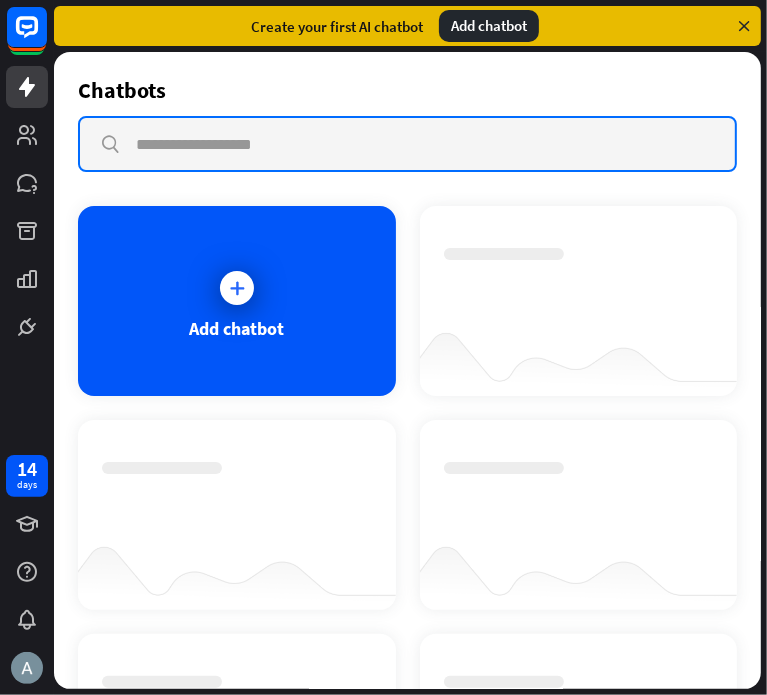 click at bounding box center (407, 144) 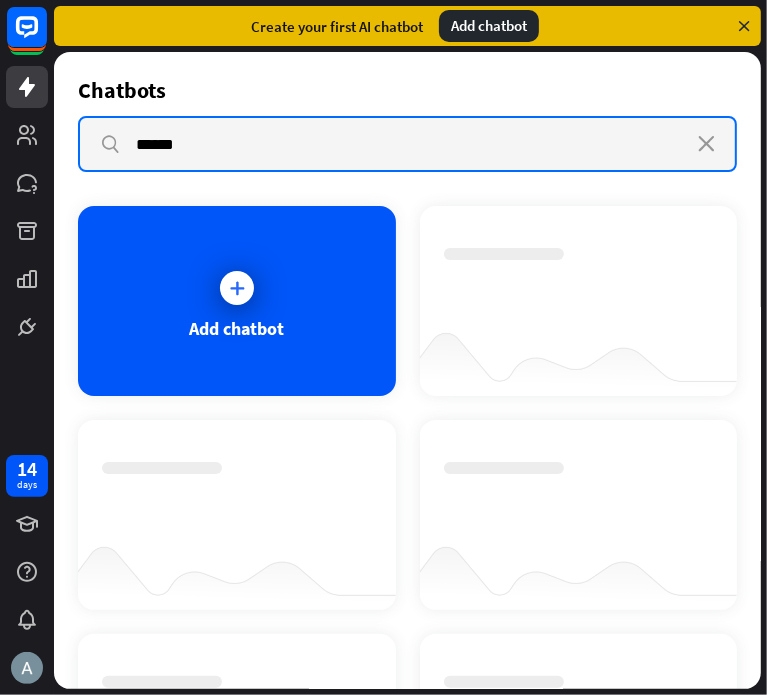 type 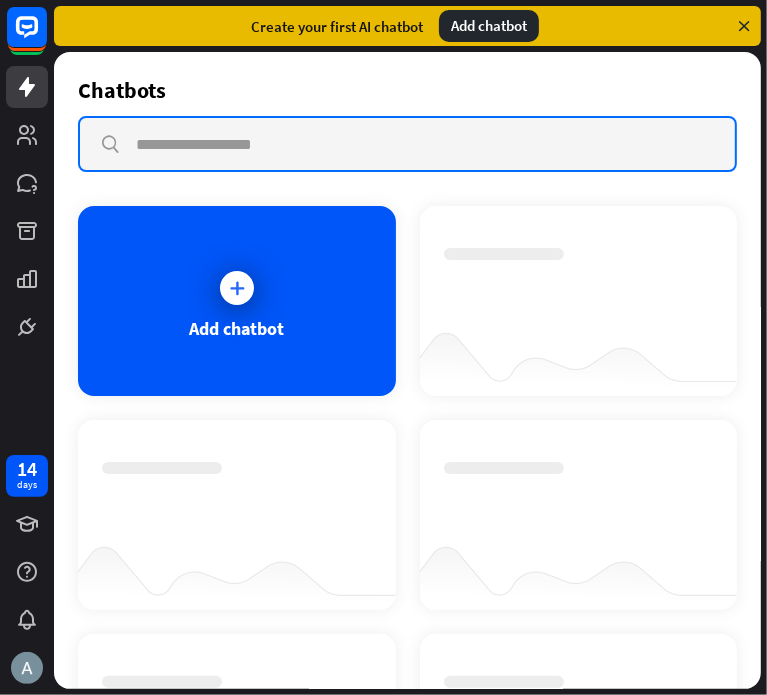 drag, startPoint x: 266, startPoint y: 148, endPoint x: 280, endPoint y: 139, distance: 16.643316 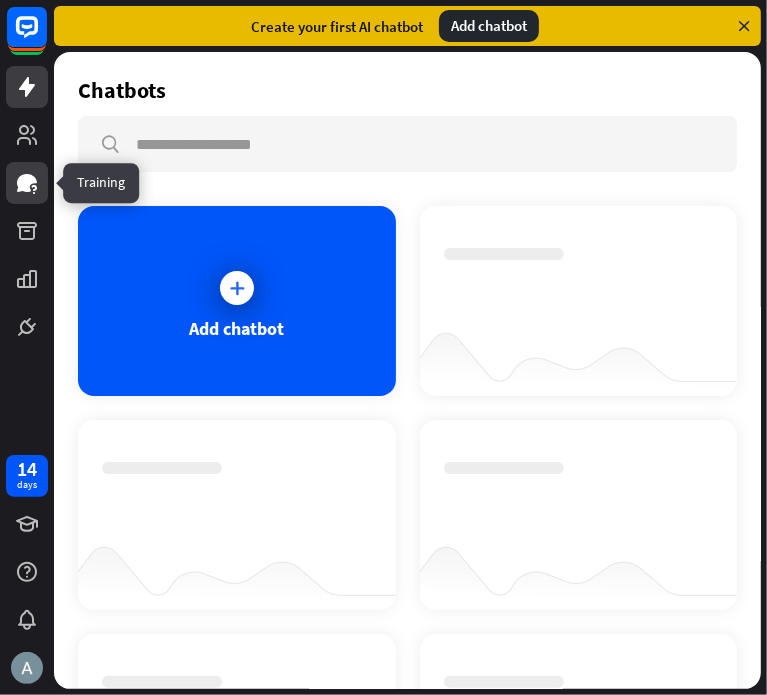 click 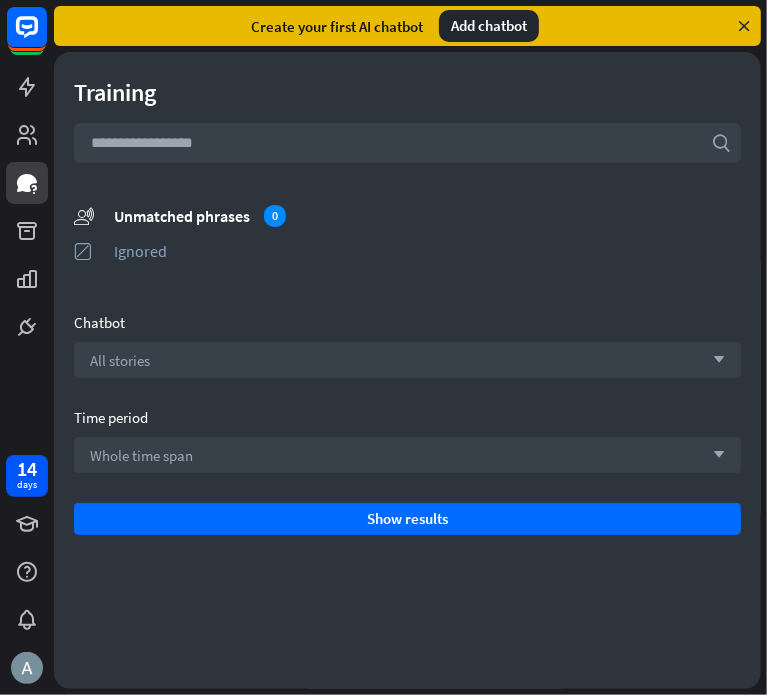 click at bounding box center [407, 143] 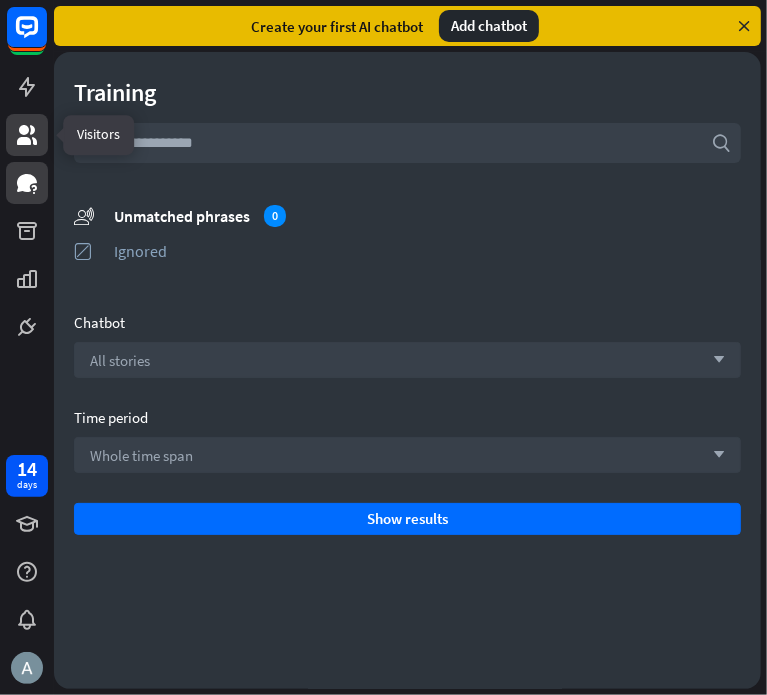 click 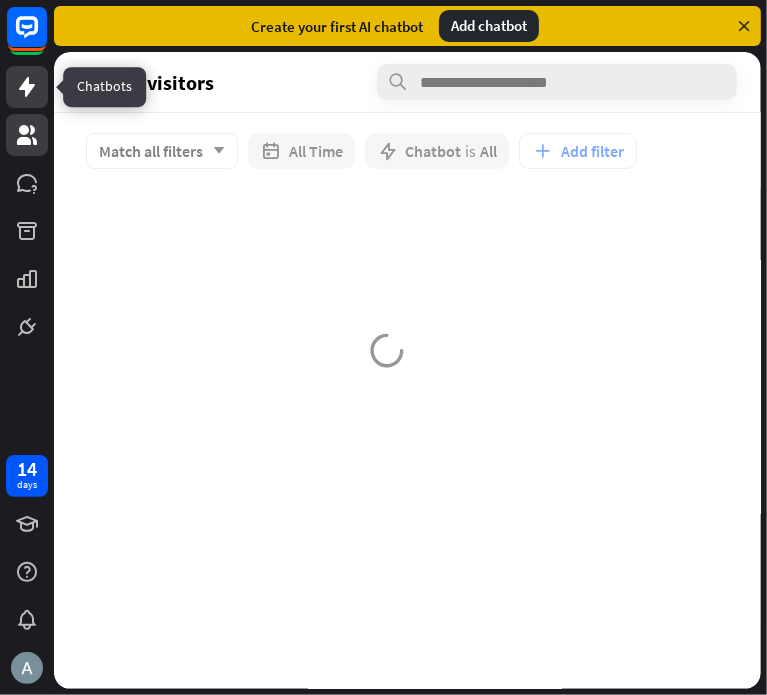 click 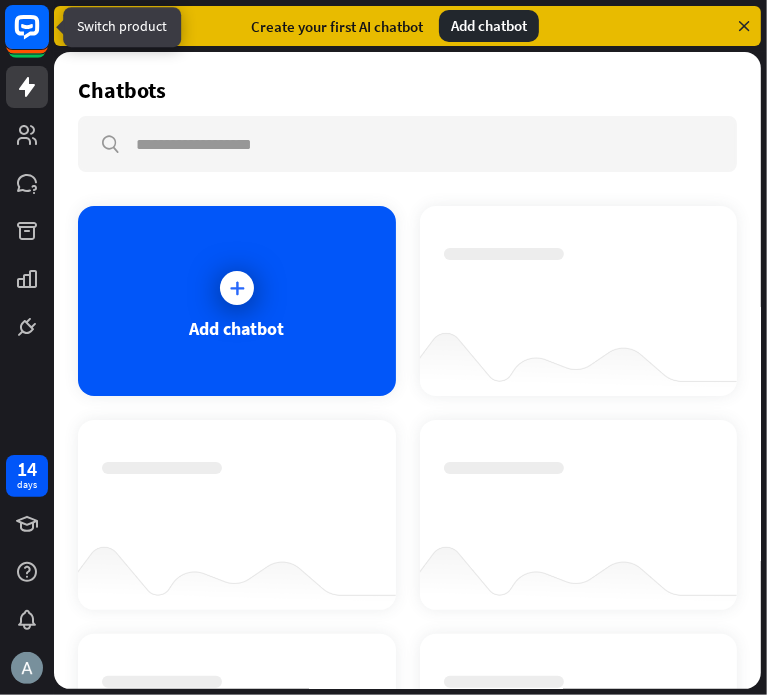 click 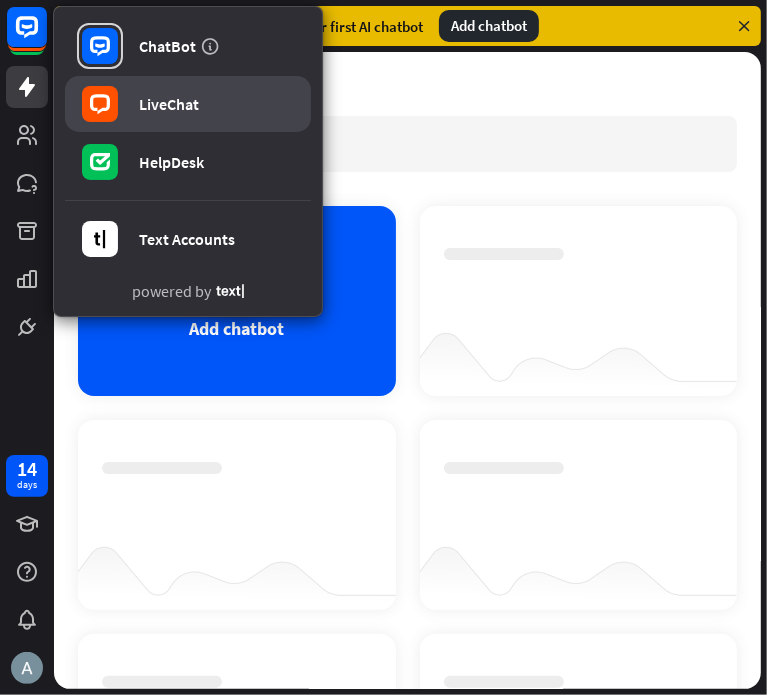 click on "LiveChat" at bounding box center [188, 104] 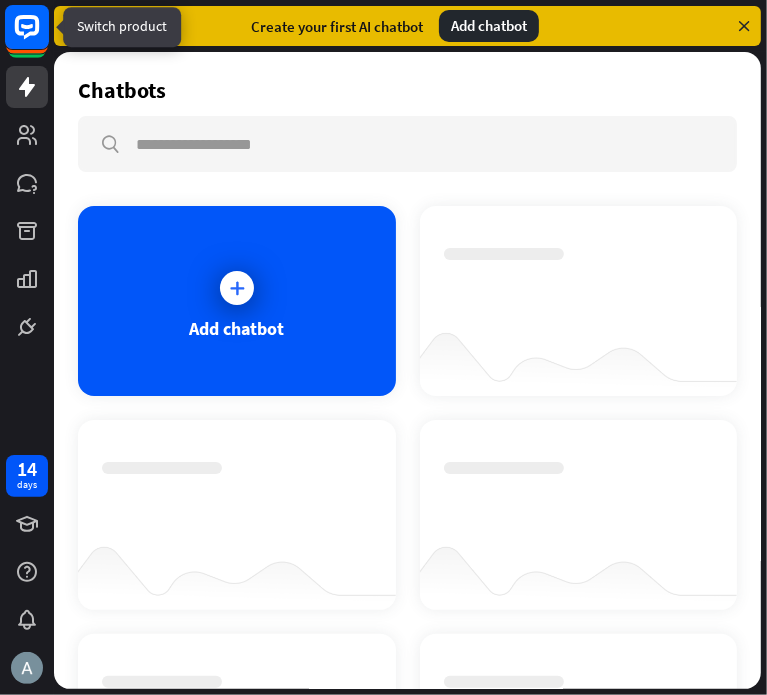 click 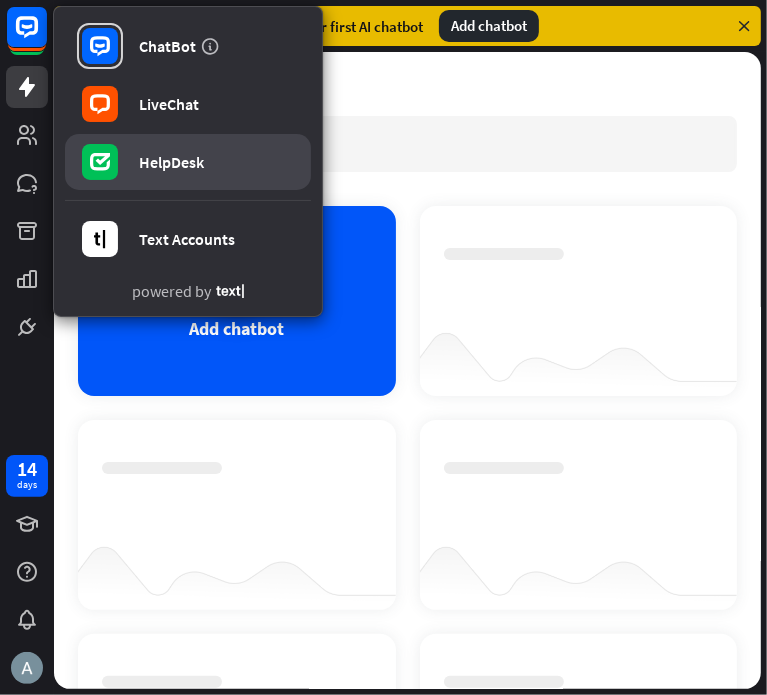click on "HelpDesk" at bounding box center [188, 162] 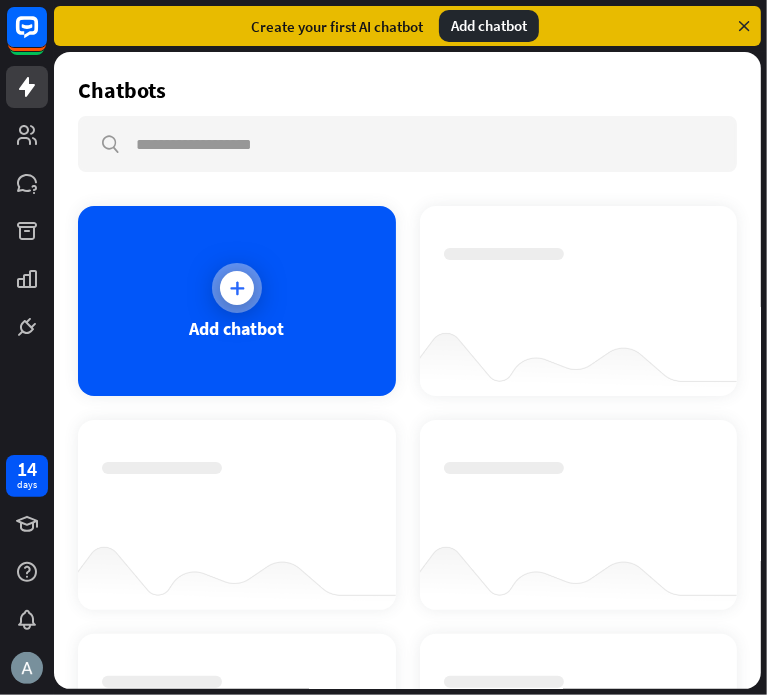click on "Add chatbot" at bounding box center [236, 328] 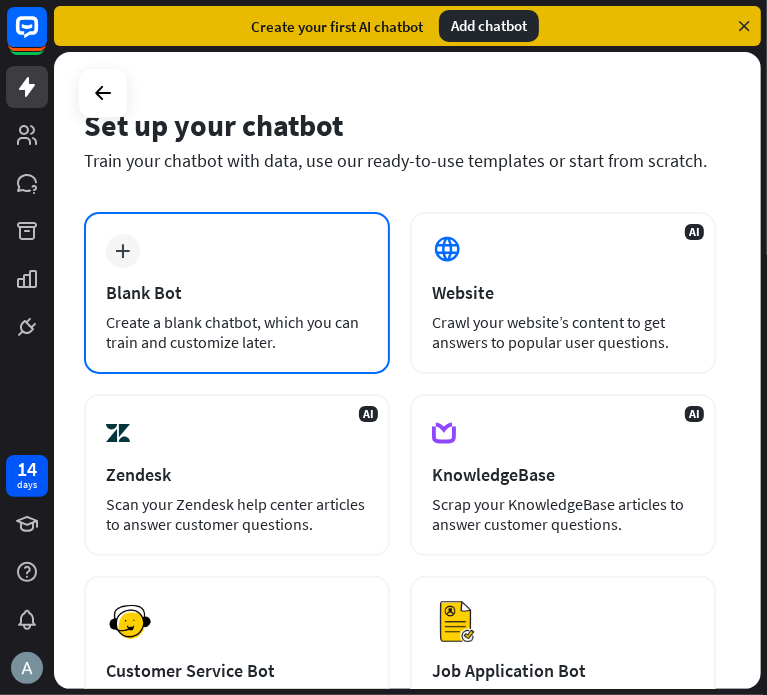 scroll, scrollTop: 0, scrollLeft: 0, axis: both 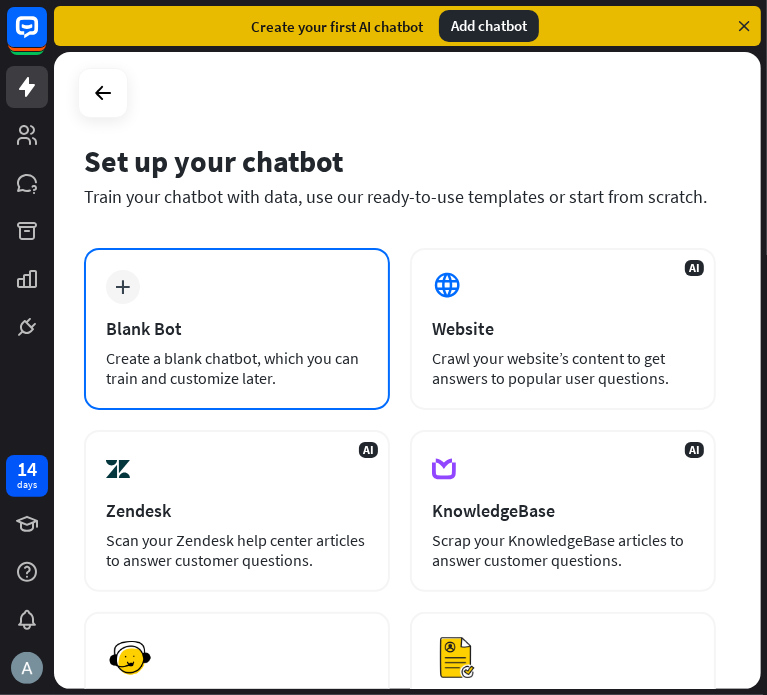 click on "plus   Blank Bot
Create a blank chatbot, which you can train and
customize later." at bounding box center (237, 329) 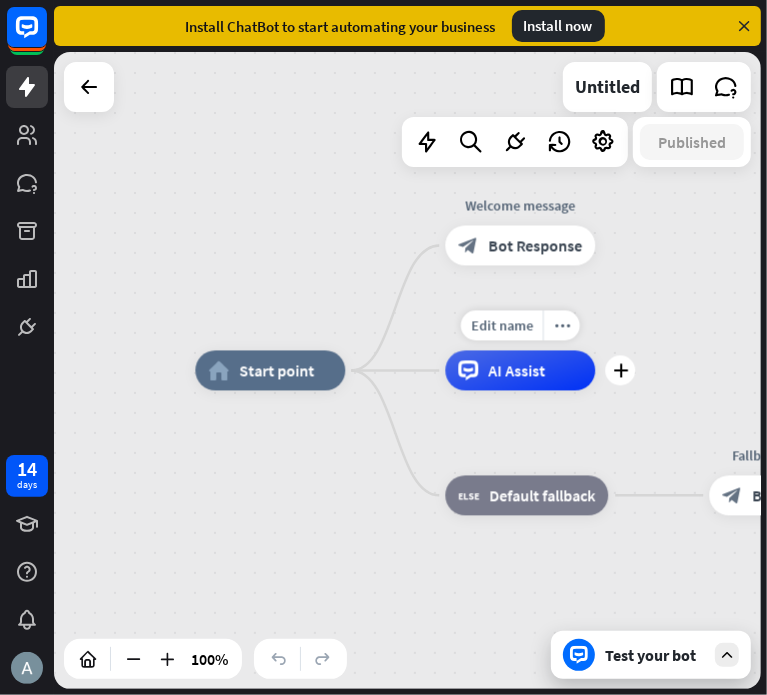 click on "AI Assist" at bounding box center (516, 371) 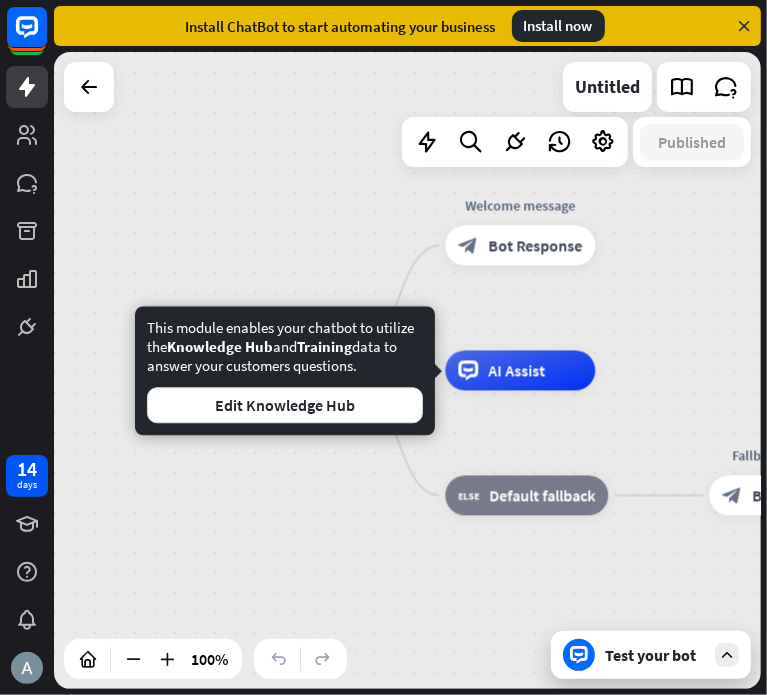 click on "home_2   Start point                 Welcome message   block_bot_response   Bot Response                     AI Assist                   block_fallback   Default fallback                 Fallback message   block_bot_response   Bot Response" at bounding box center (407, 370) 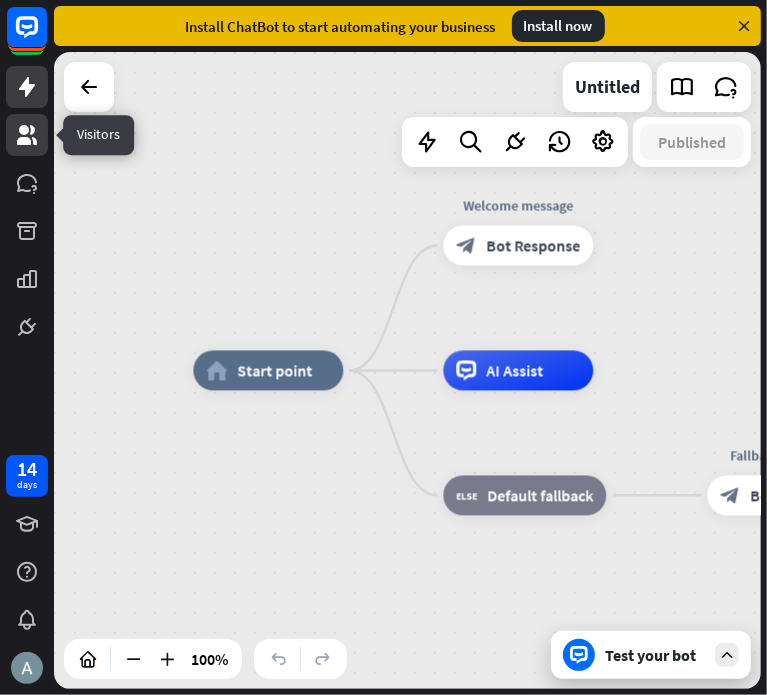 click 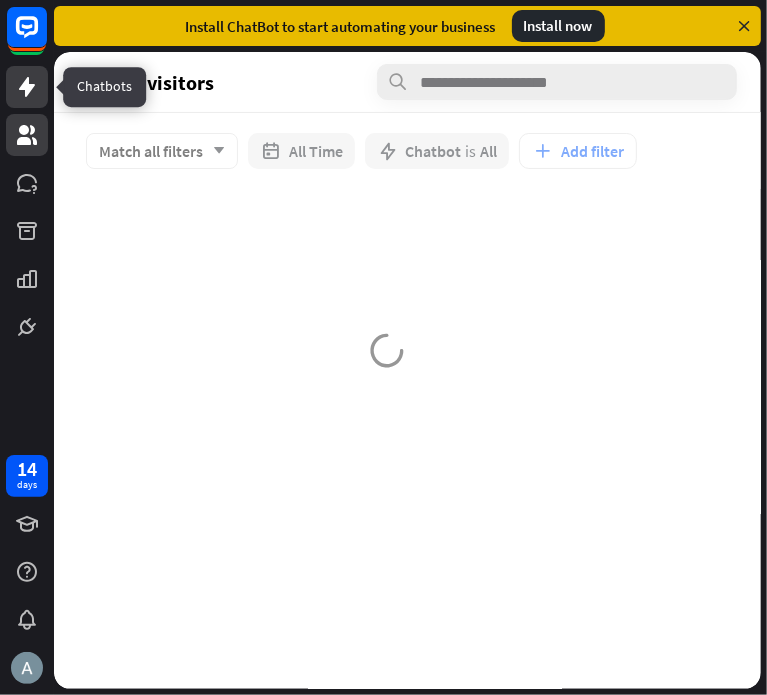 click 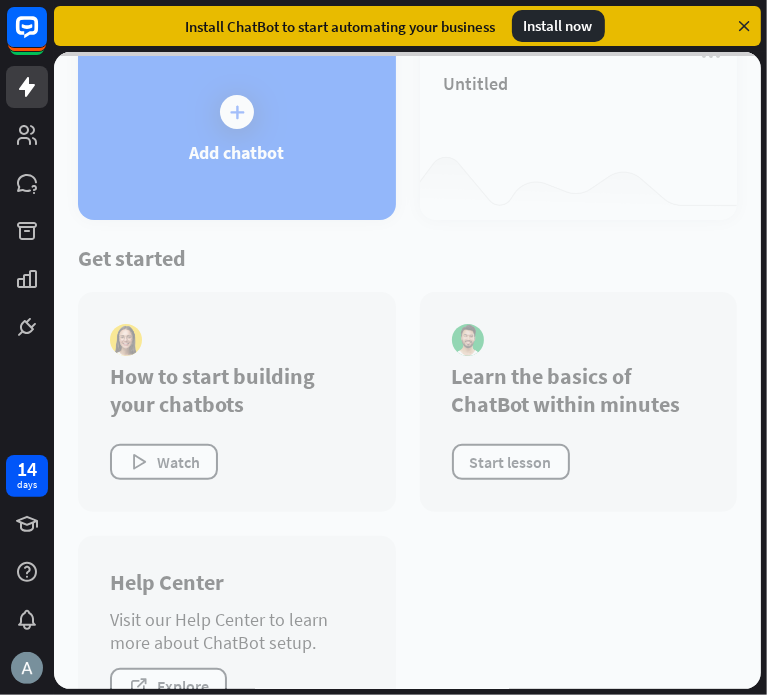 scroll, scrollTop: 200, scrollLeft: 0, axis: vertical 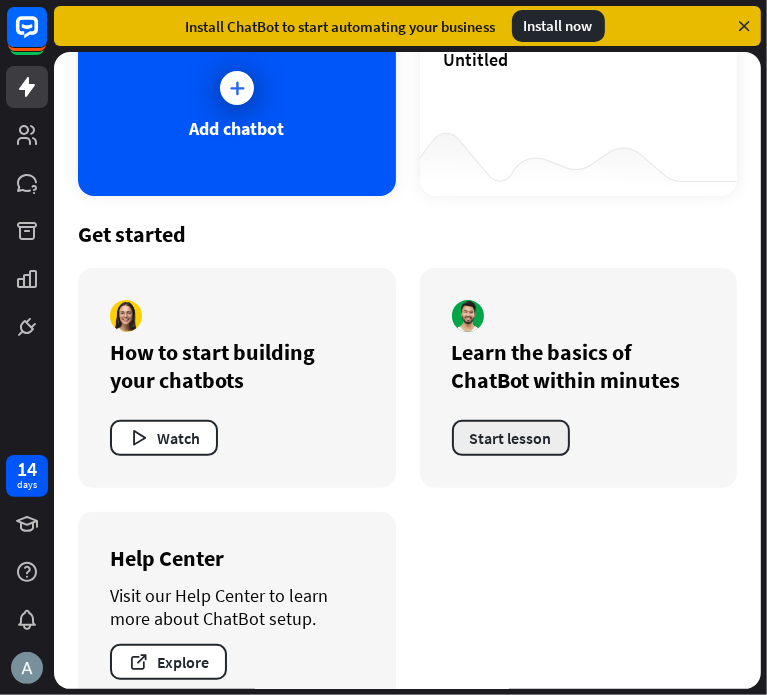 click on "Start lesson" at bounding box center (511, 438) 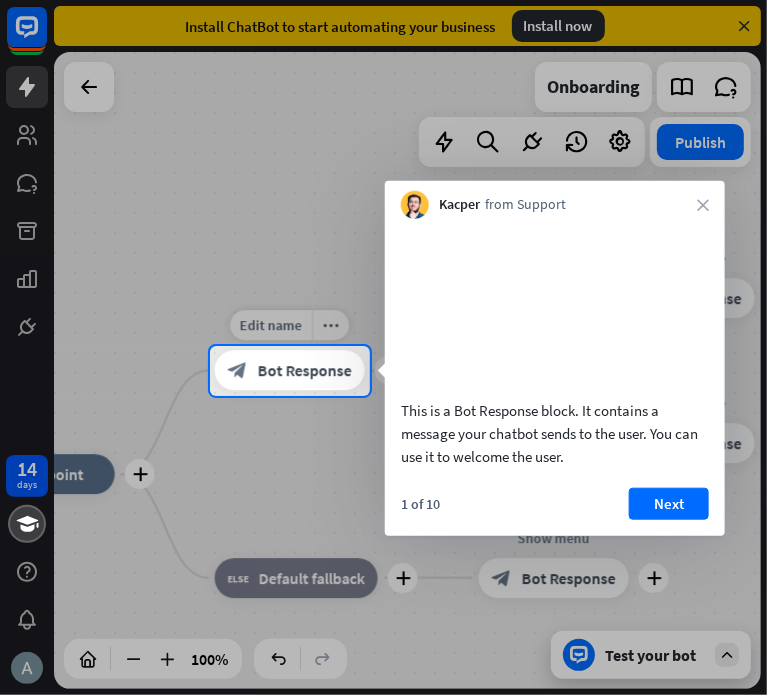 click on "Bot Response" at bounding box center (305, 371) 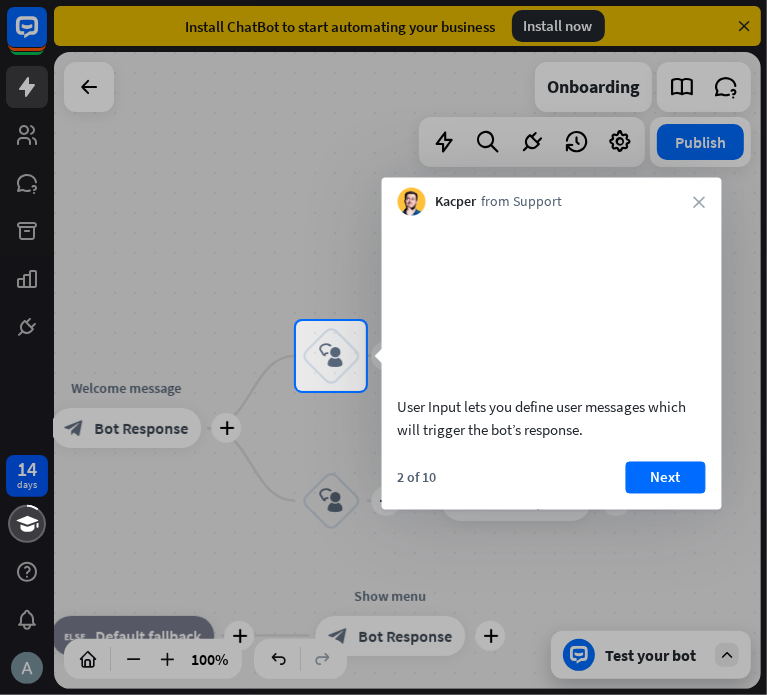 drag, startPoint x: 374, startPoint y: 447, endPoint x: 391, endPoint y: 440, distance: 18.384777 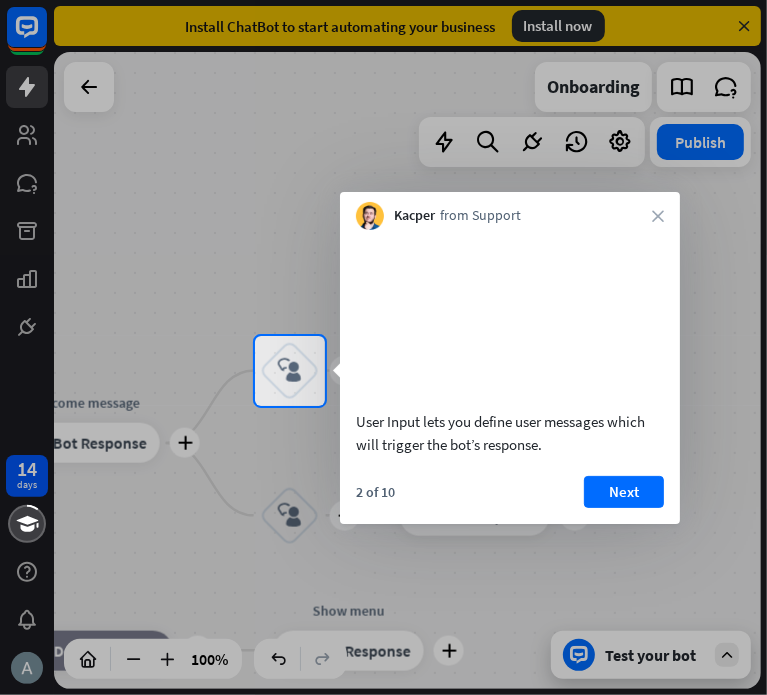drag, startPoint x: 644, startPoint y: 295, endPoint x: 612, endPoint y: 151, distance: 147.51271 